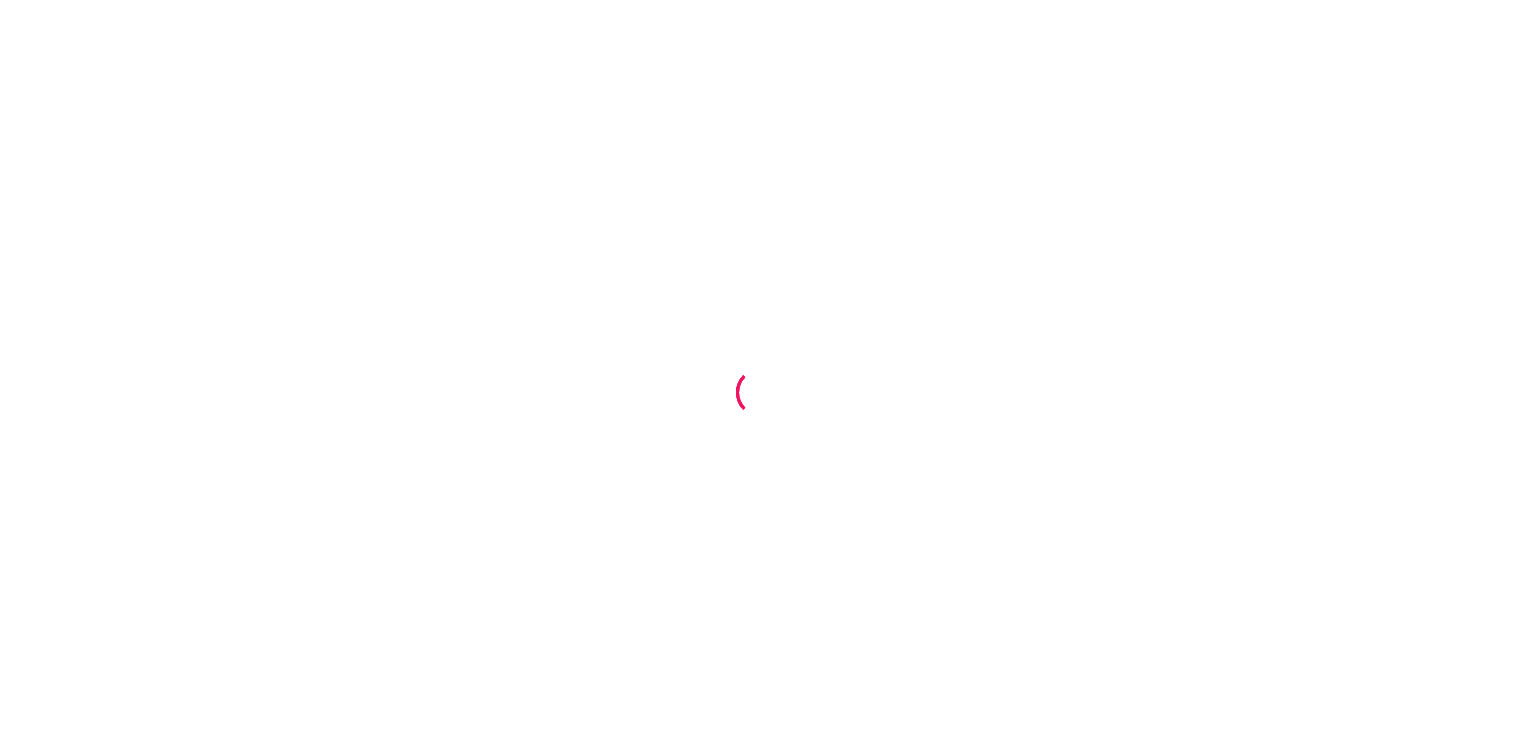 scroll, scrollTop: 0, scrollLeft: 0, axis: both 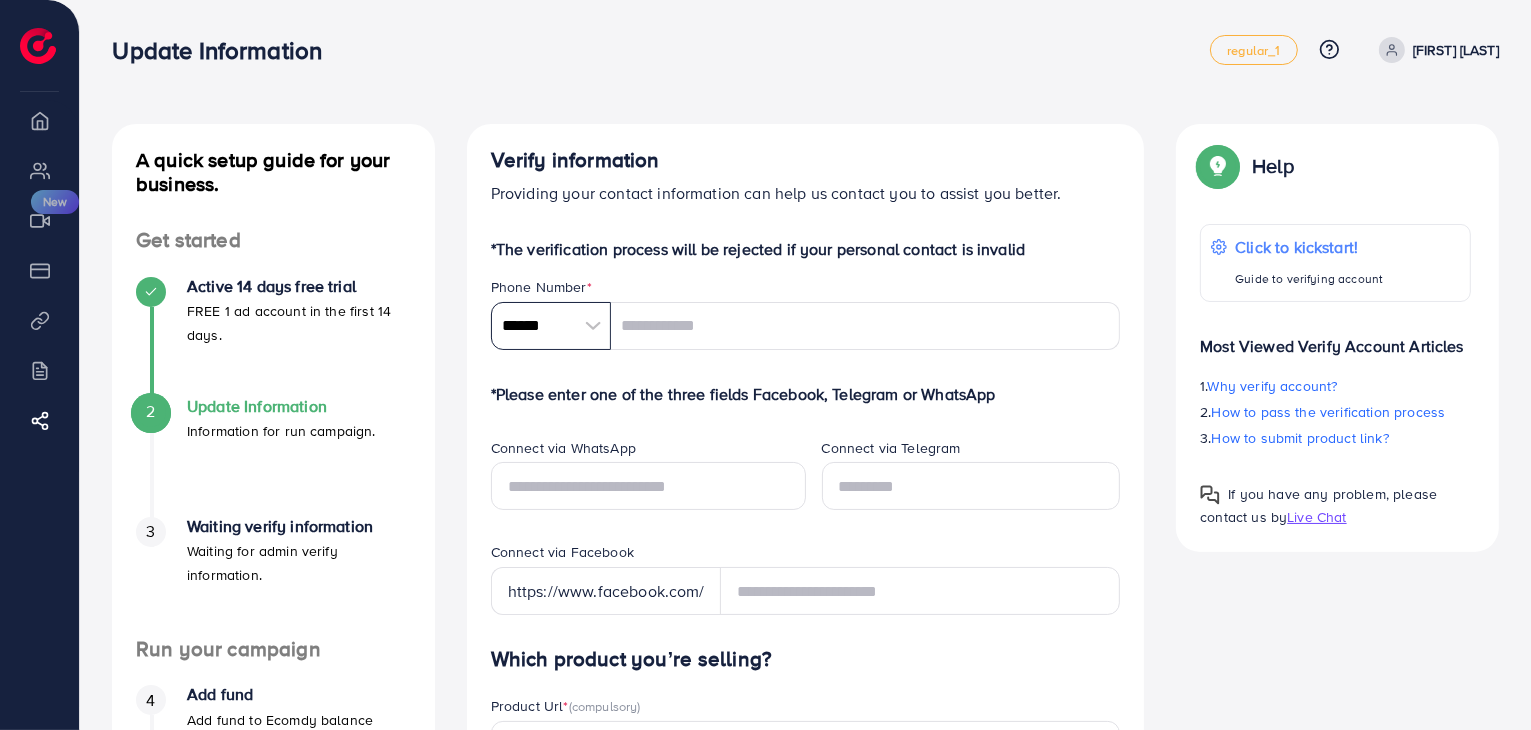 click on "******" at bounding box center [551, 326] 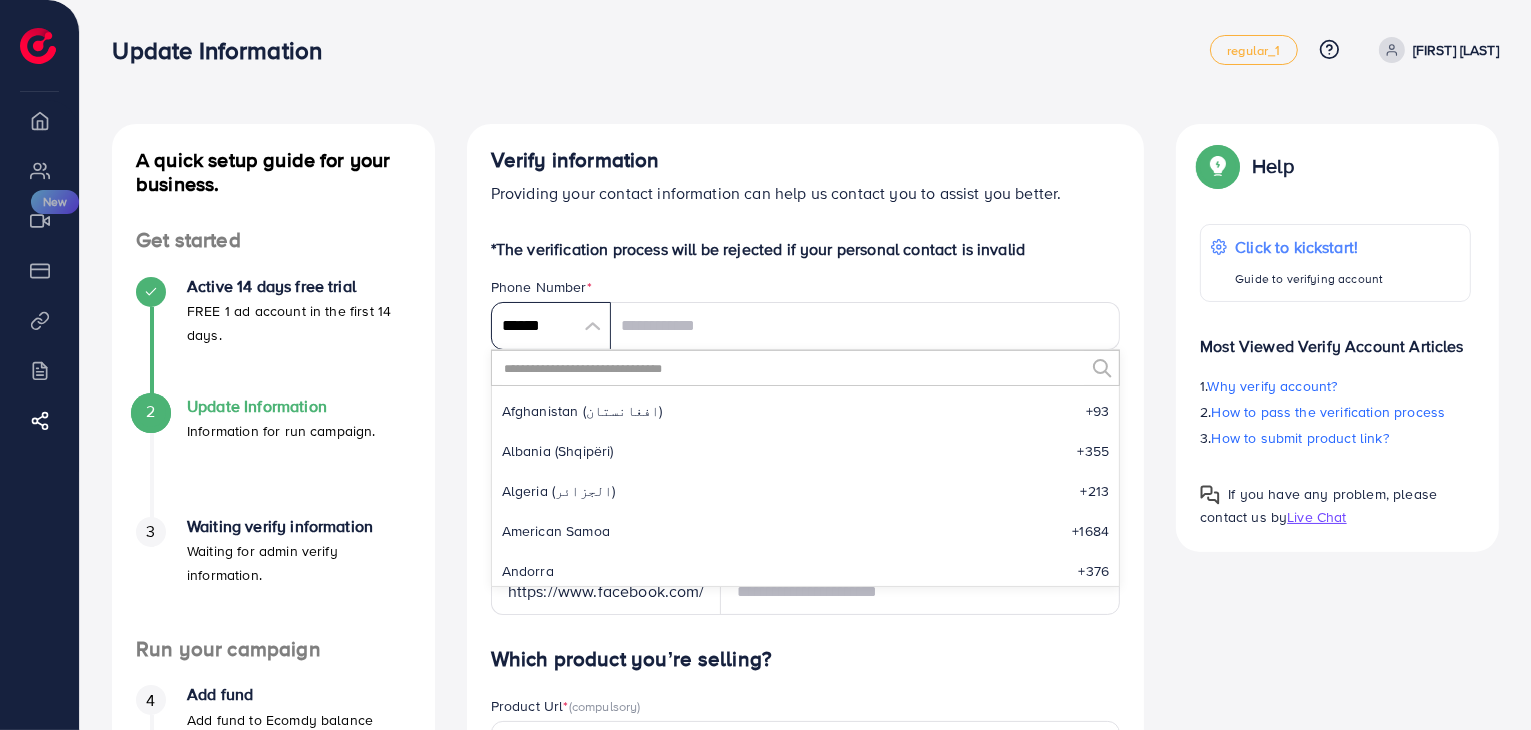 scroll, scrollTop: 9284, scrollLeft: 0, axis: vertical 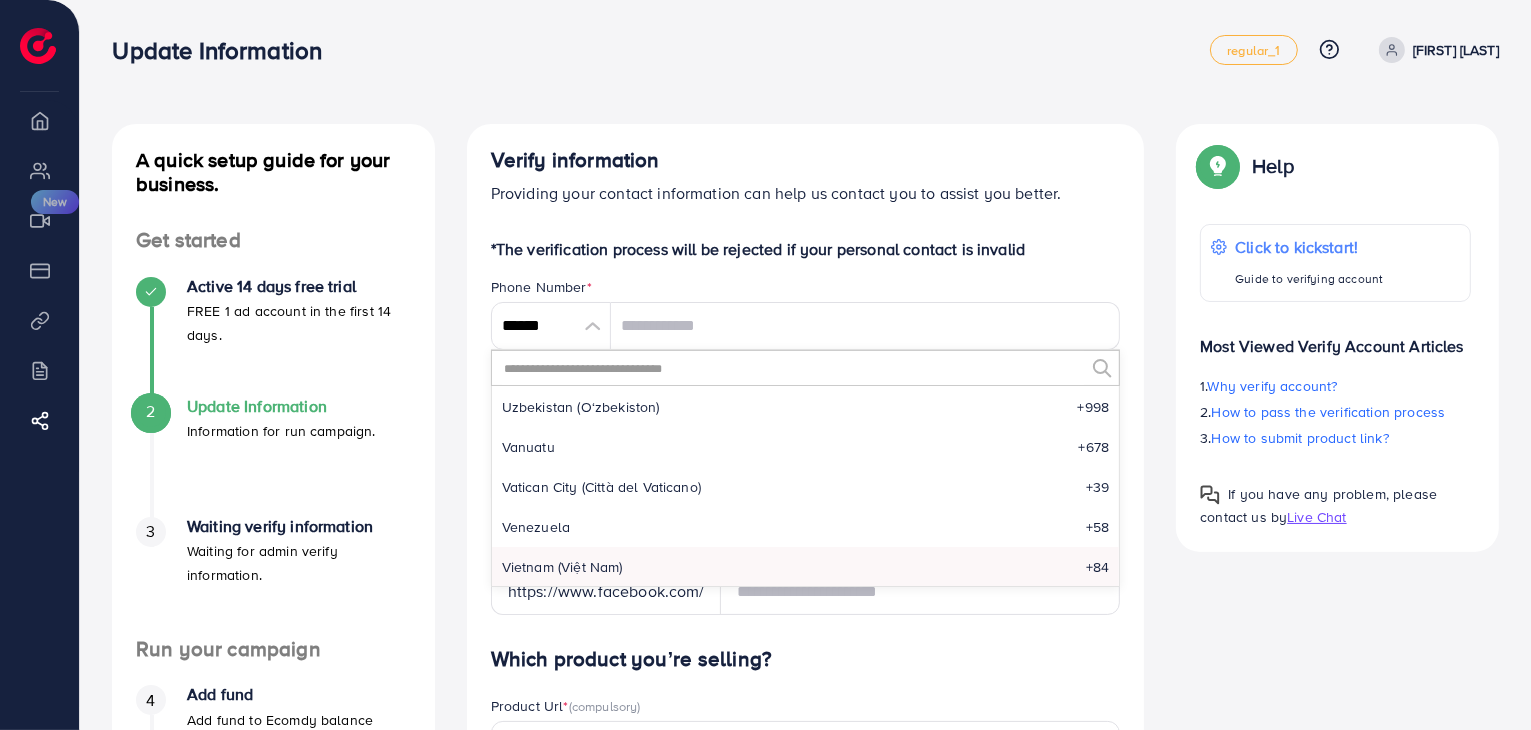 click at bounding box center [793, 368] 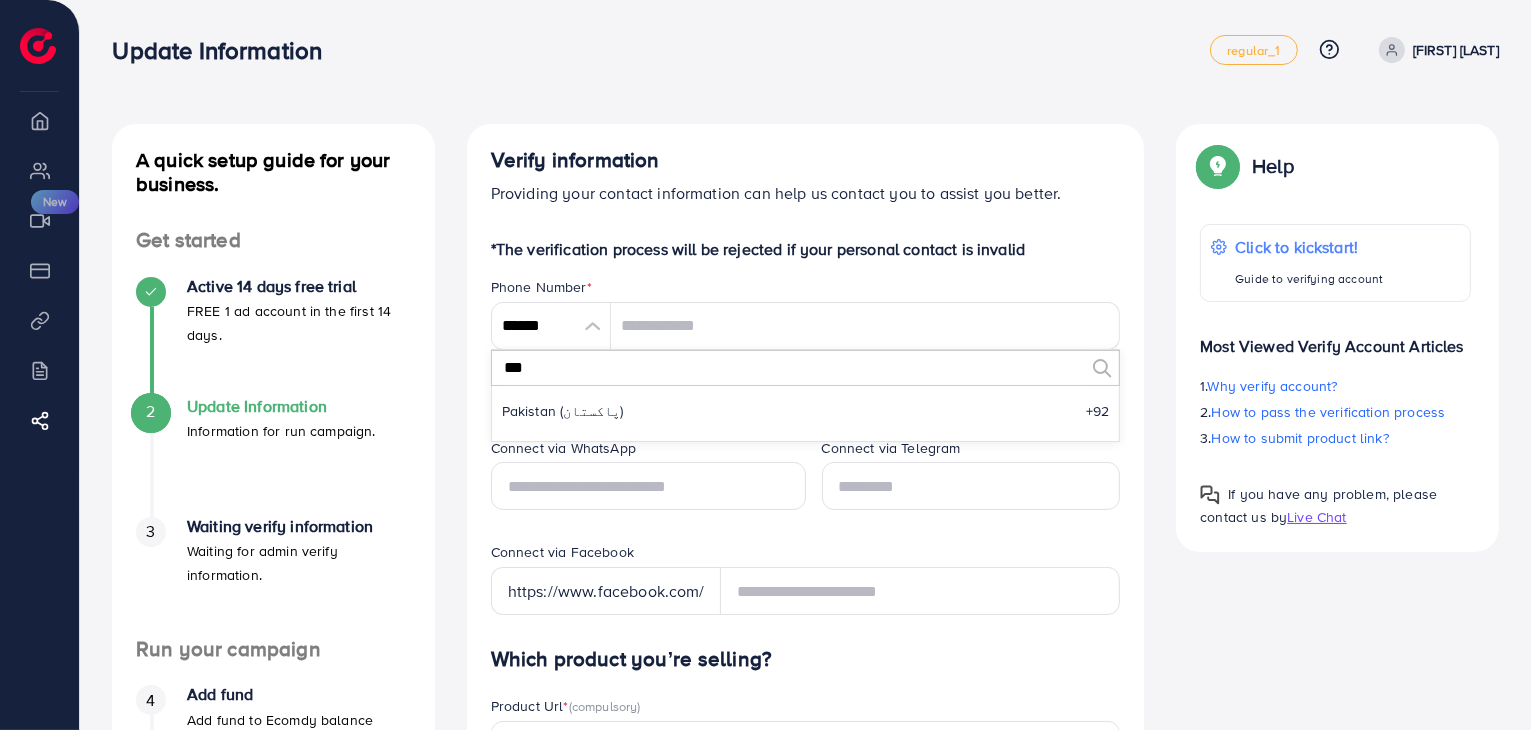 scroll, scrollTop: 0, scrollLeft: 0, axis: both 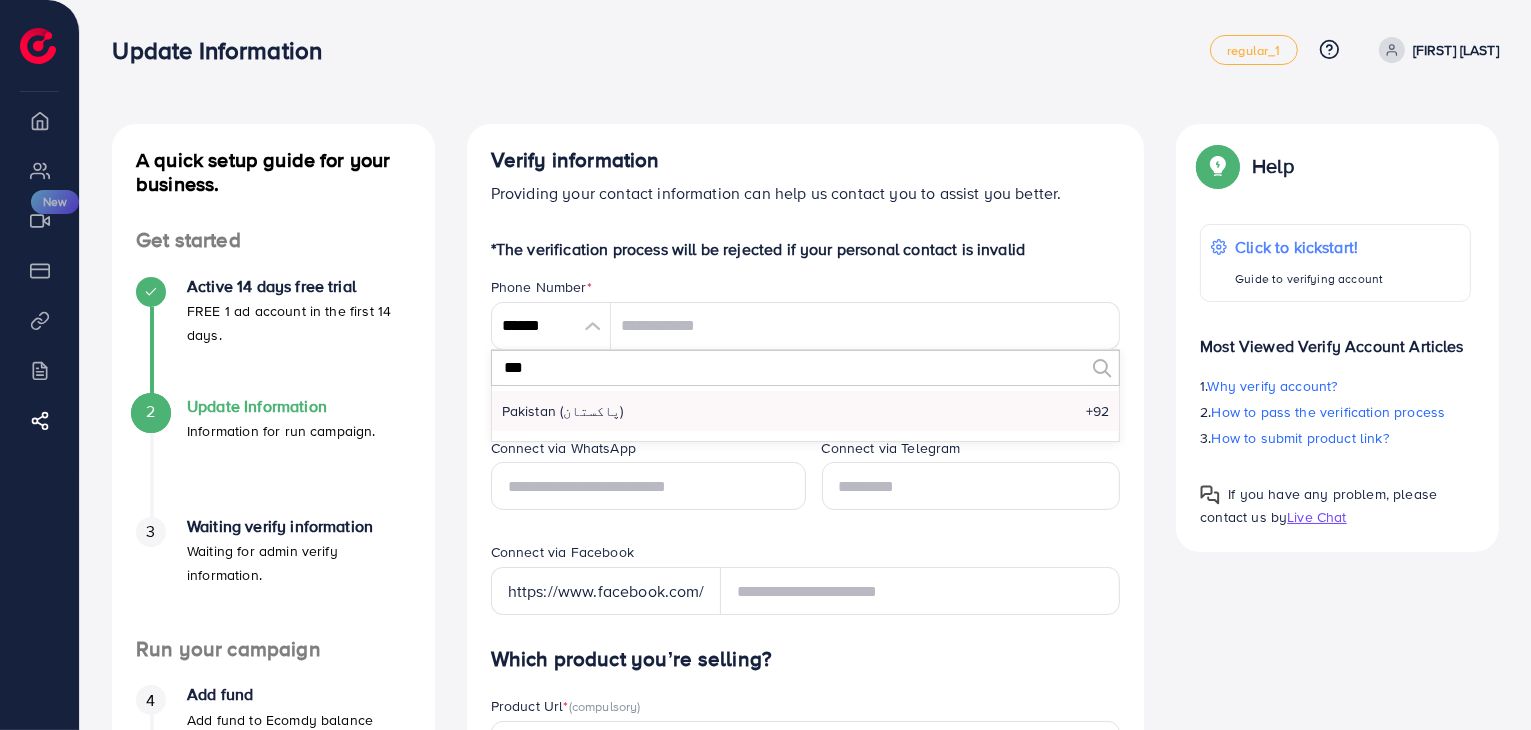 type on "***" 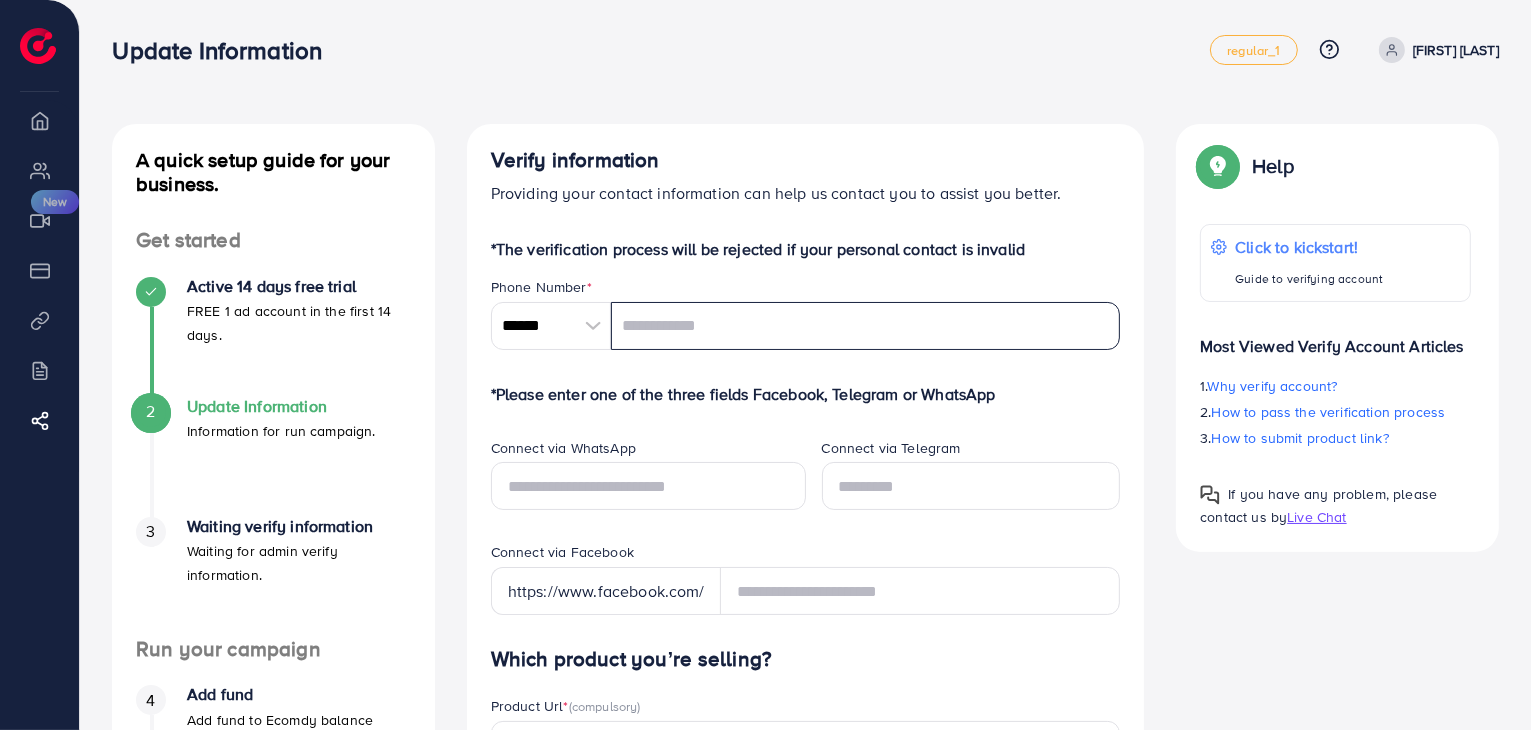 click at bounding box center [866, 326] 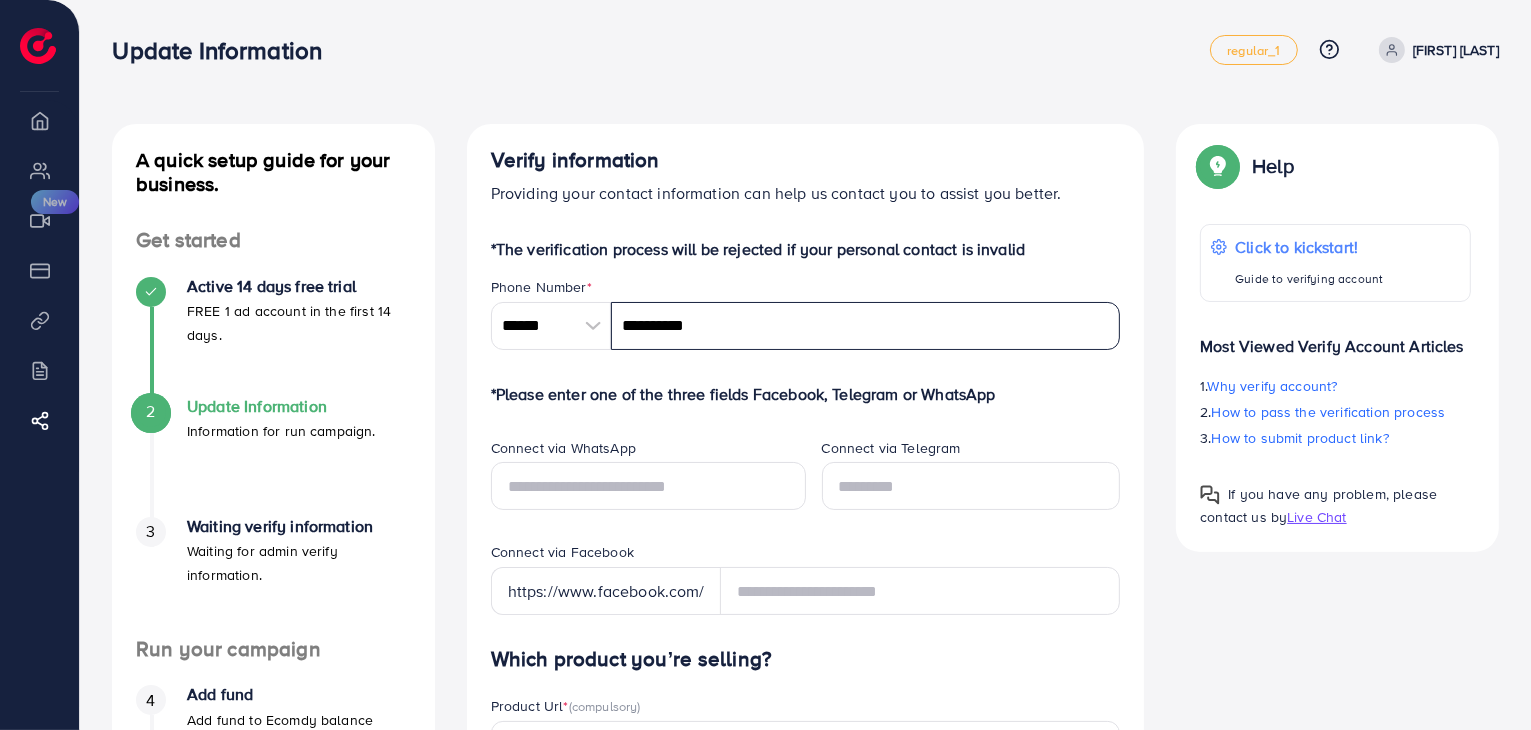 type on "**********" 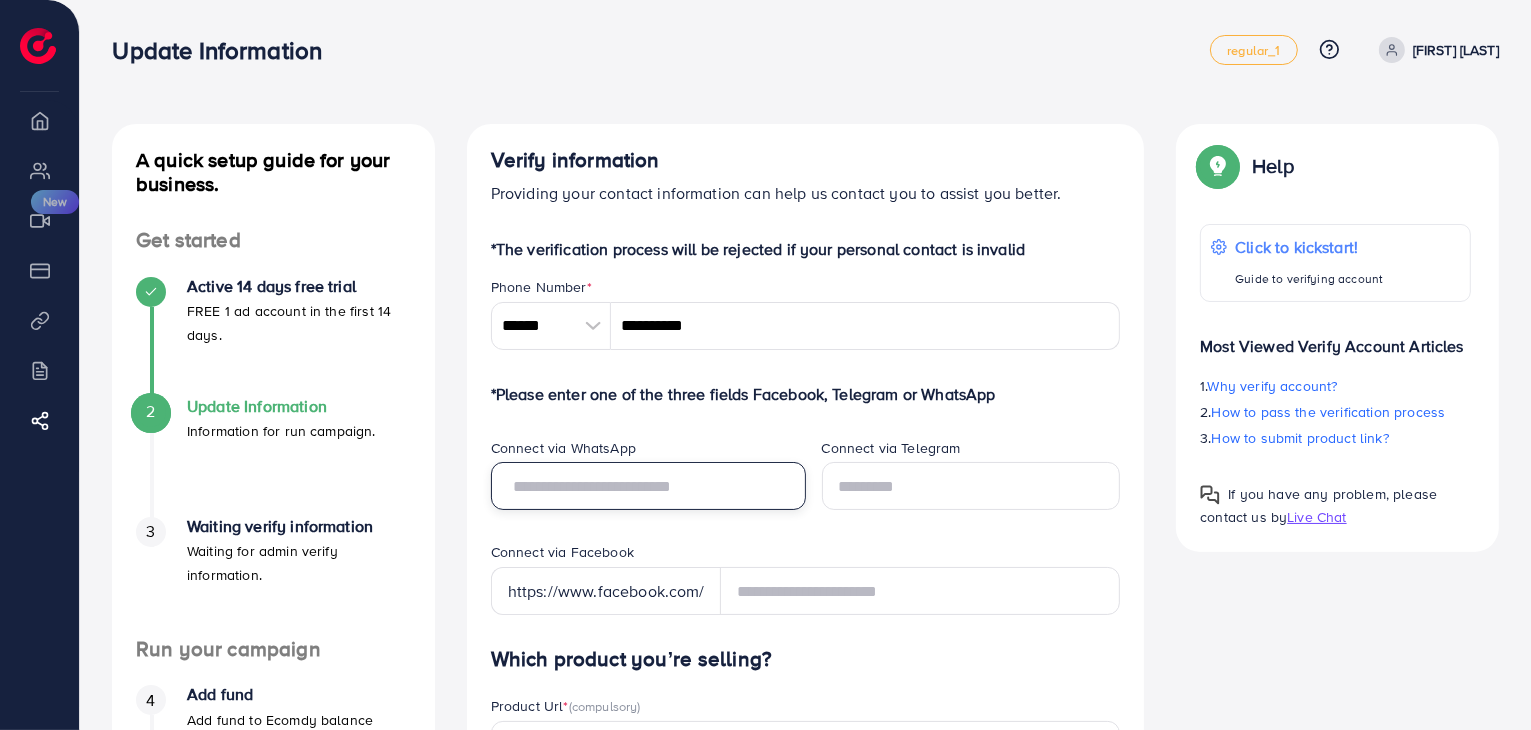click at bounding box center (648, 486) 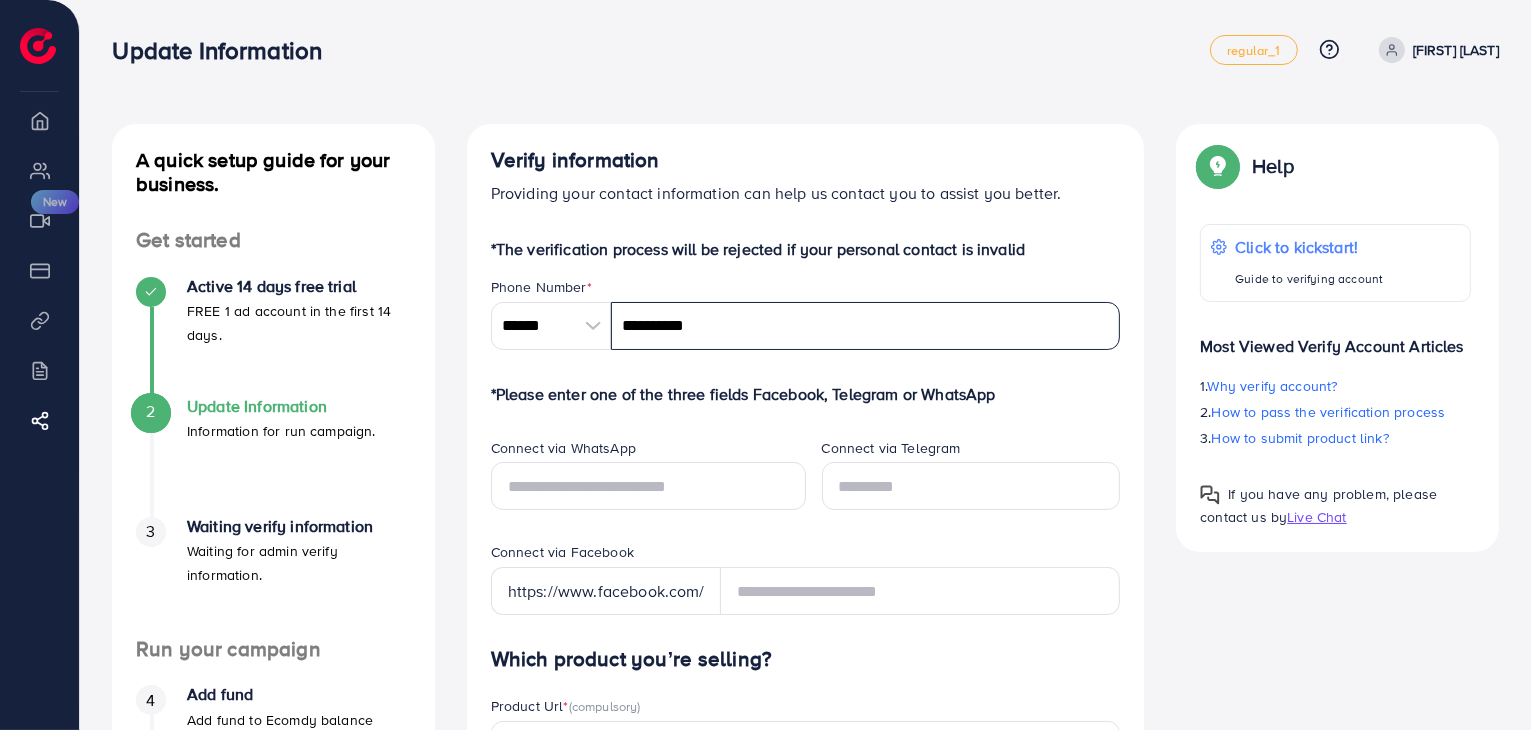click on "**********" at bounding box center (866, 326) 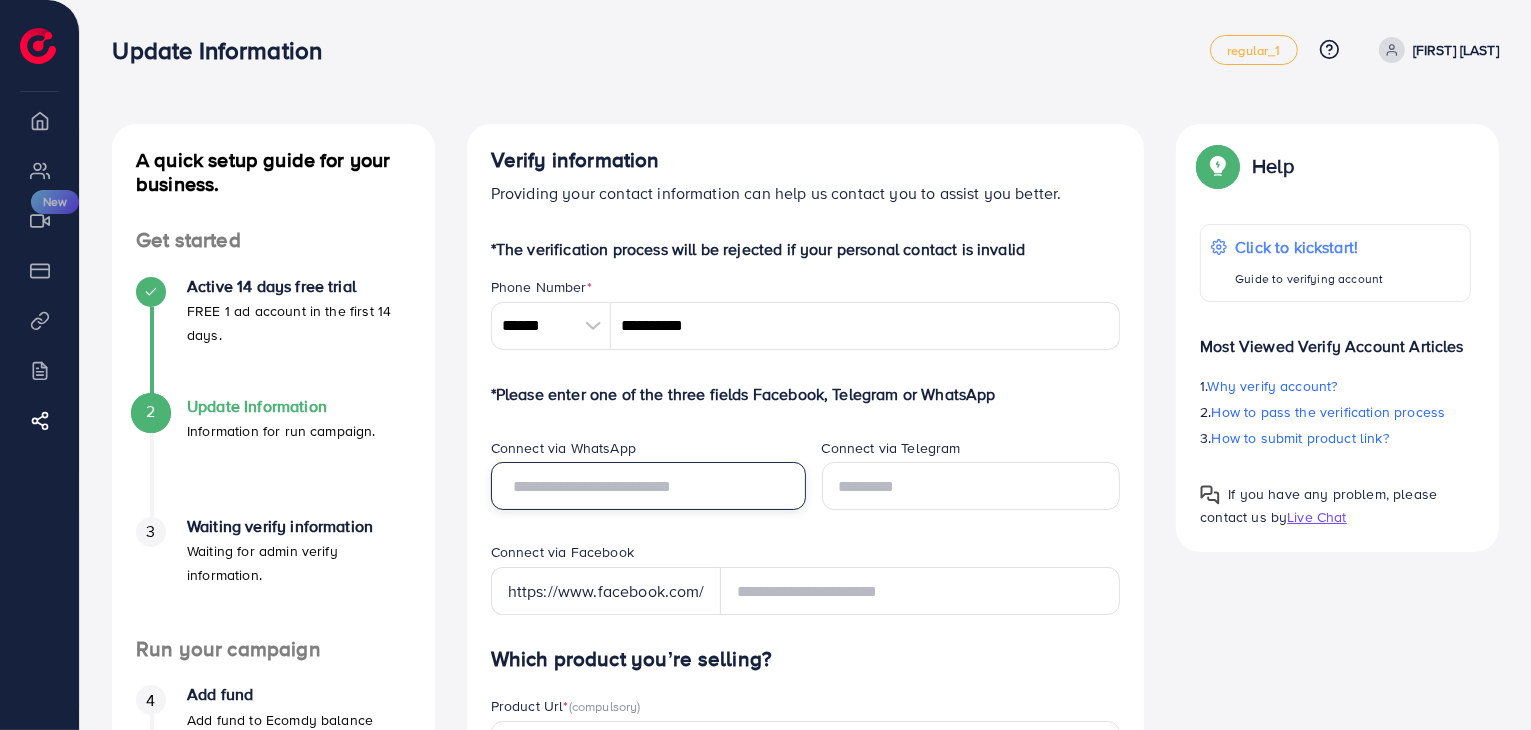 click at bounding box center [648, 486] 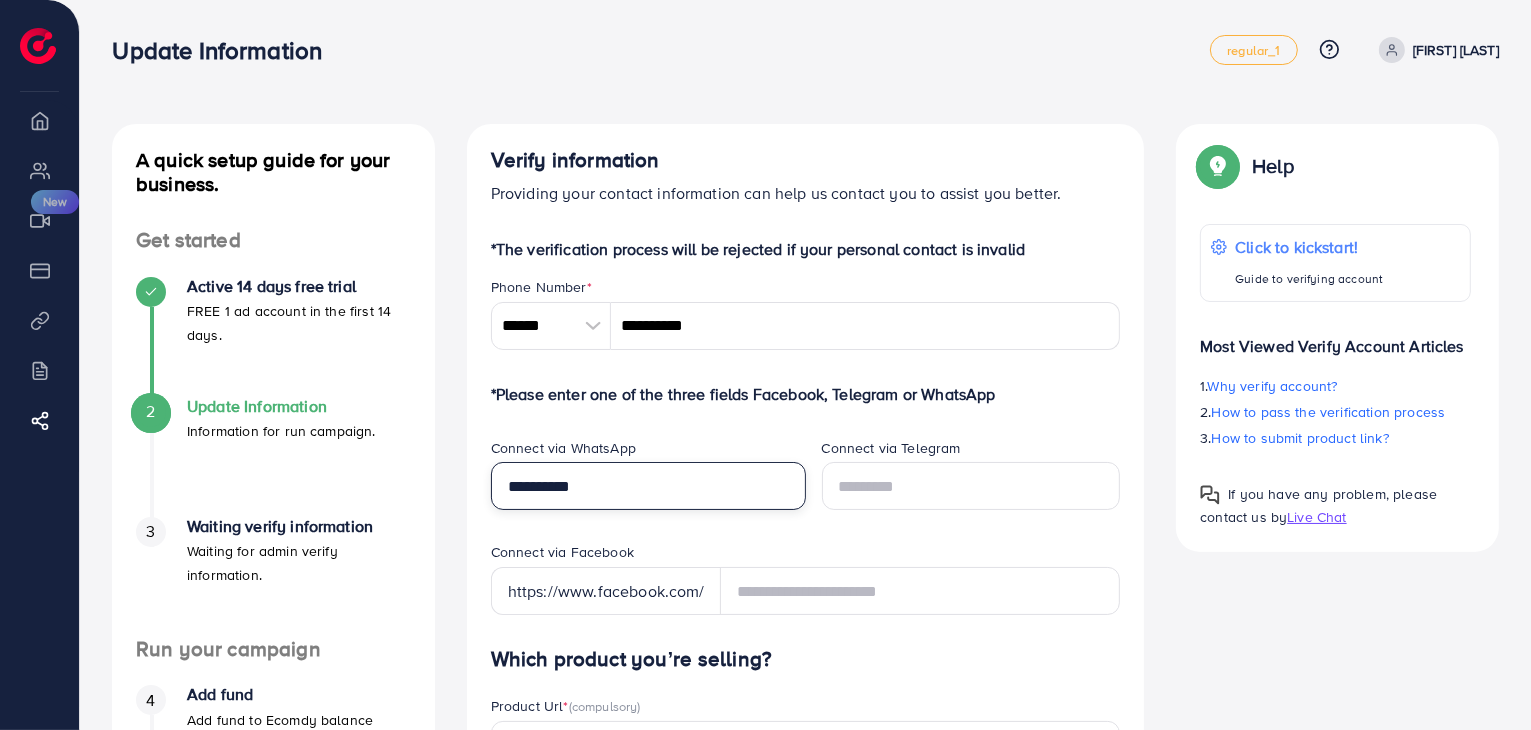 click on "**********" at bounding box center (648, 486) 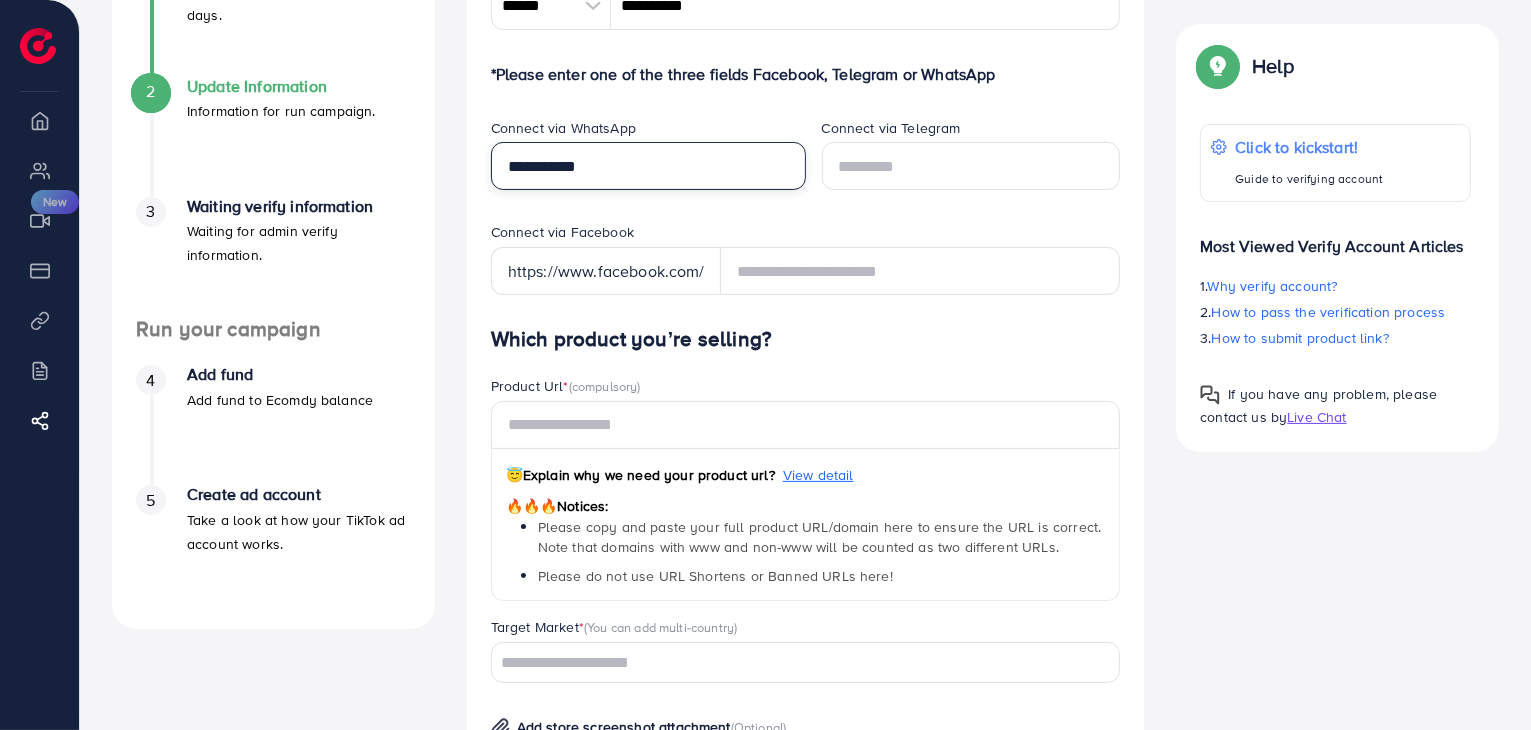scroll, scrollTop: 350, scrollLeft: 0, axis: vertical 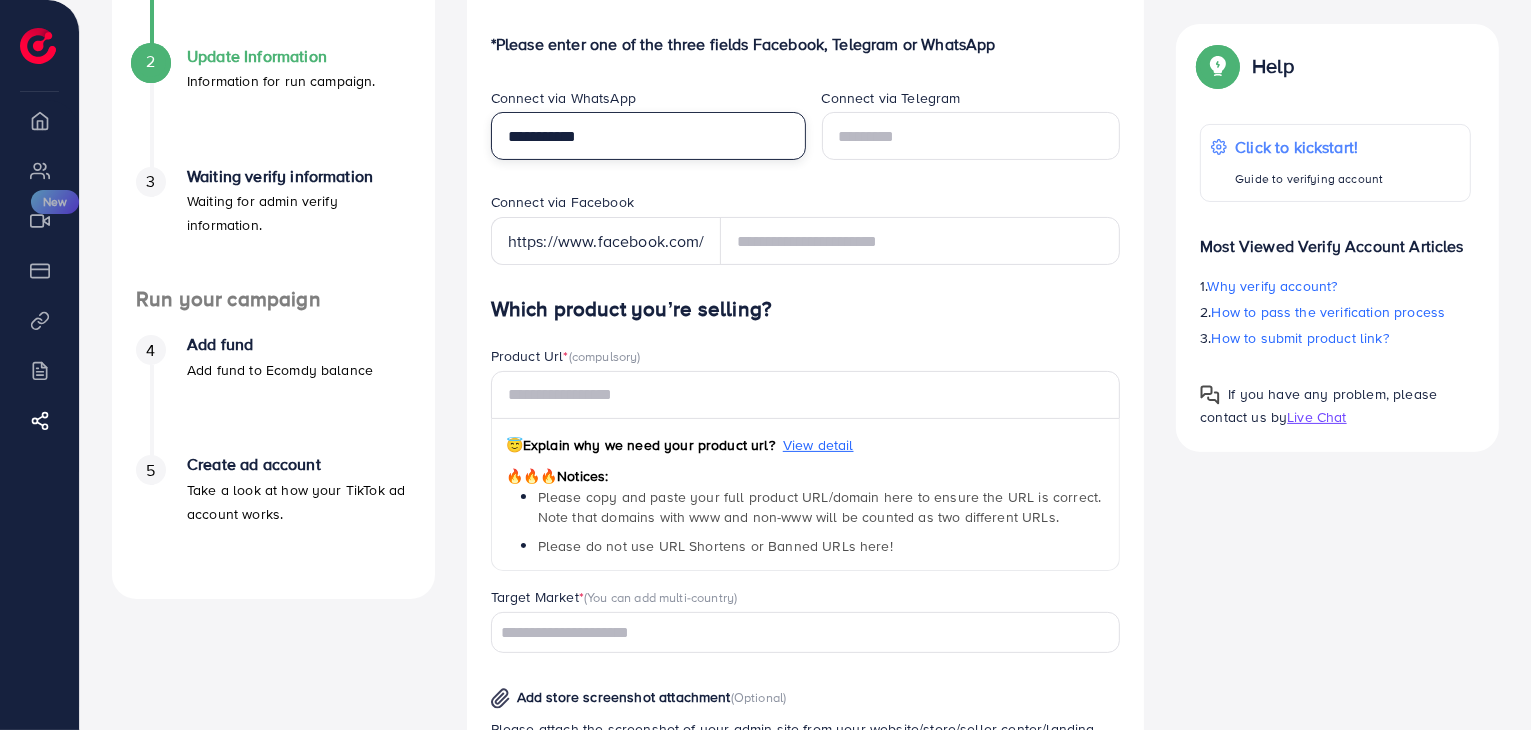 type on "**********" 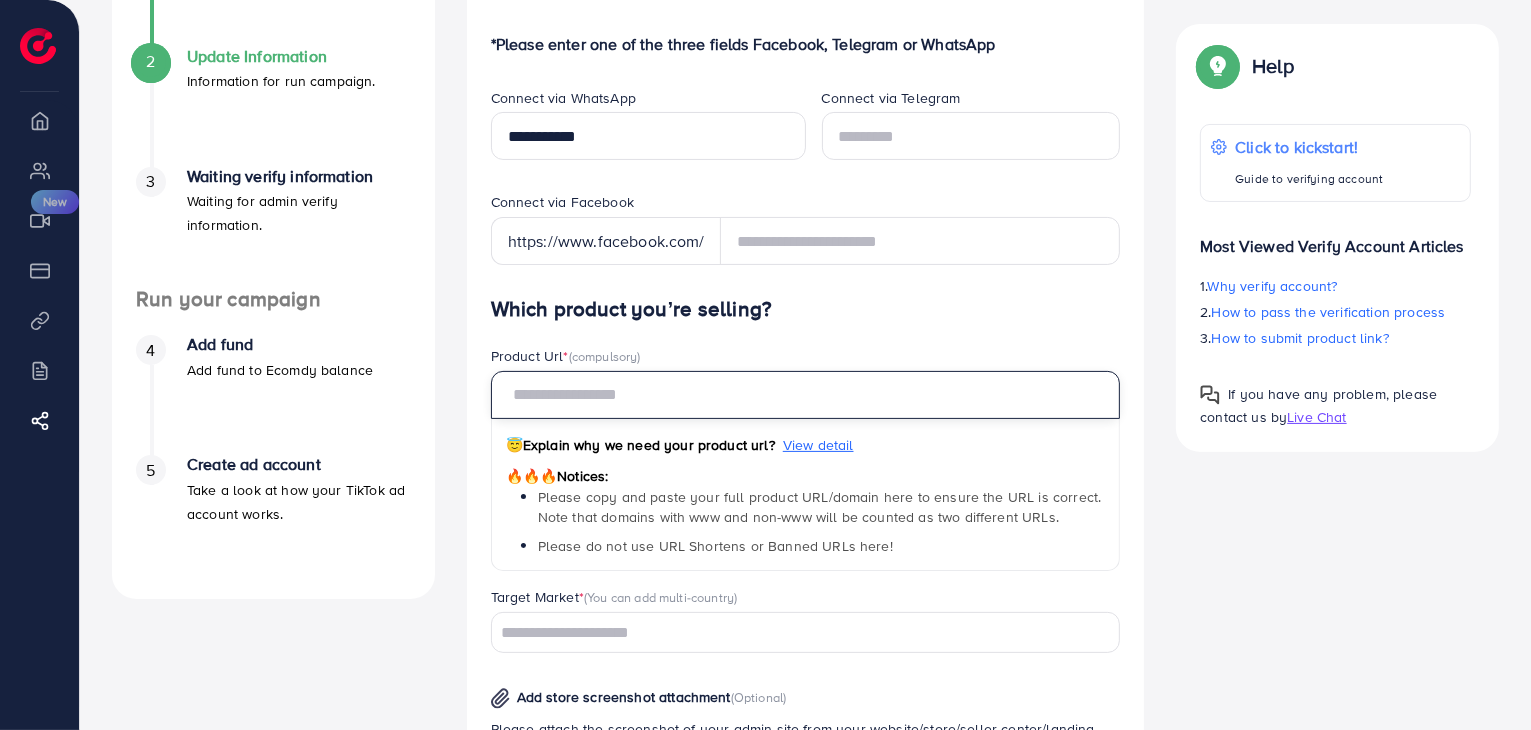 click at bounding box center [806, 395] 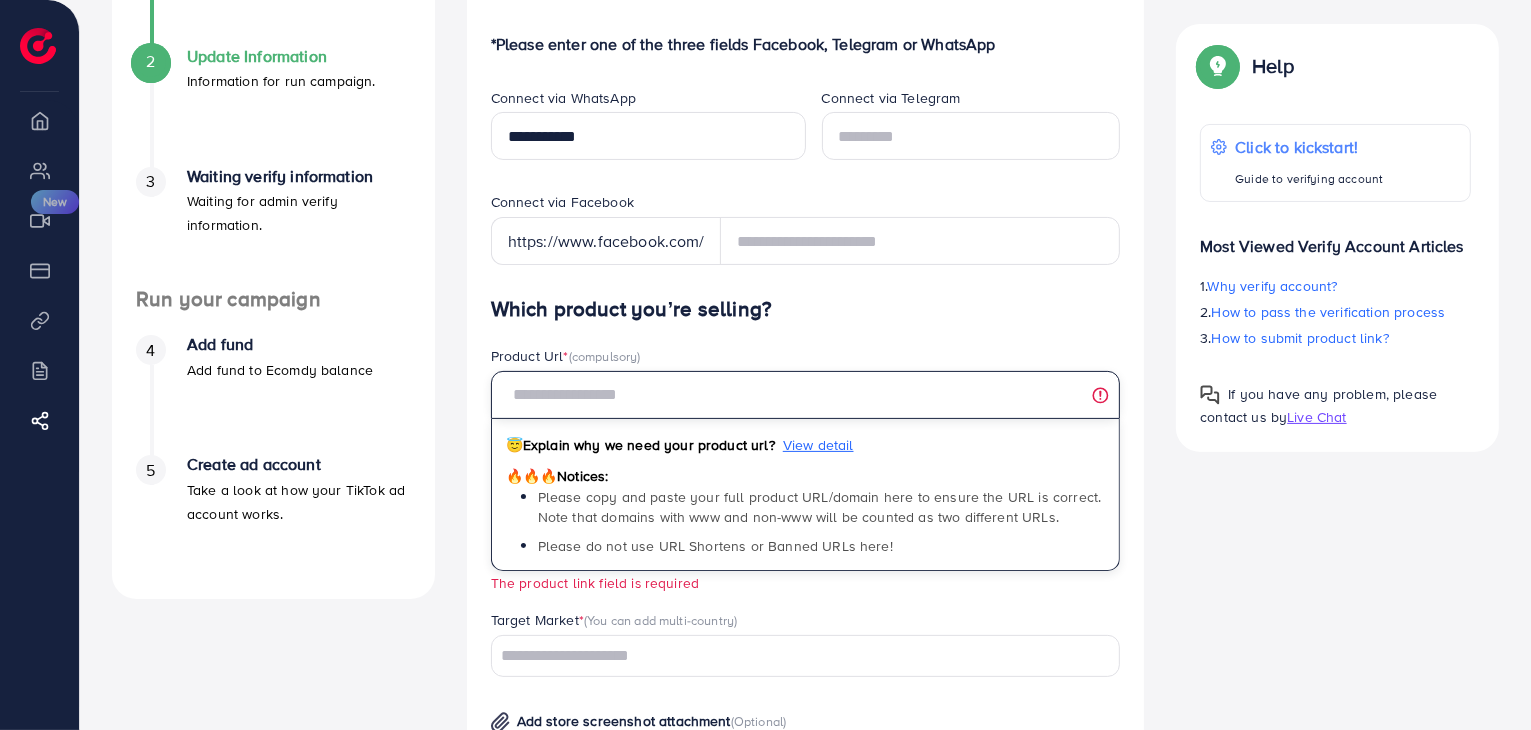 paste on "**********" 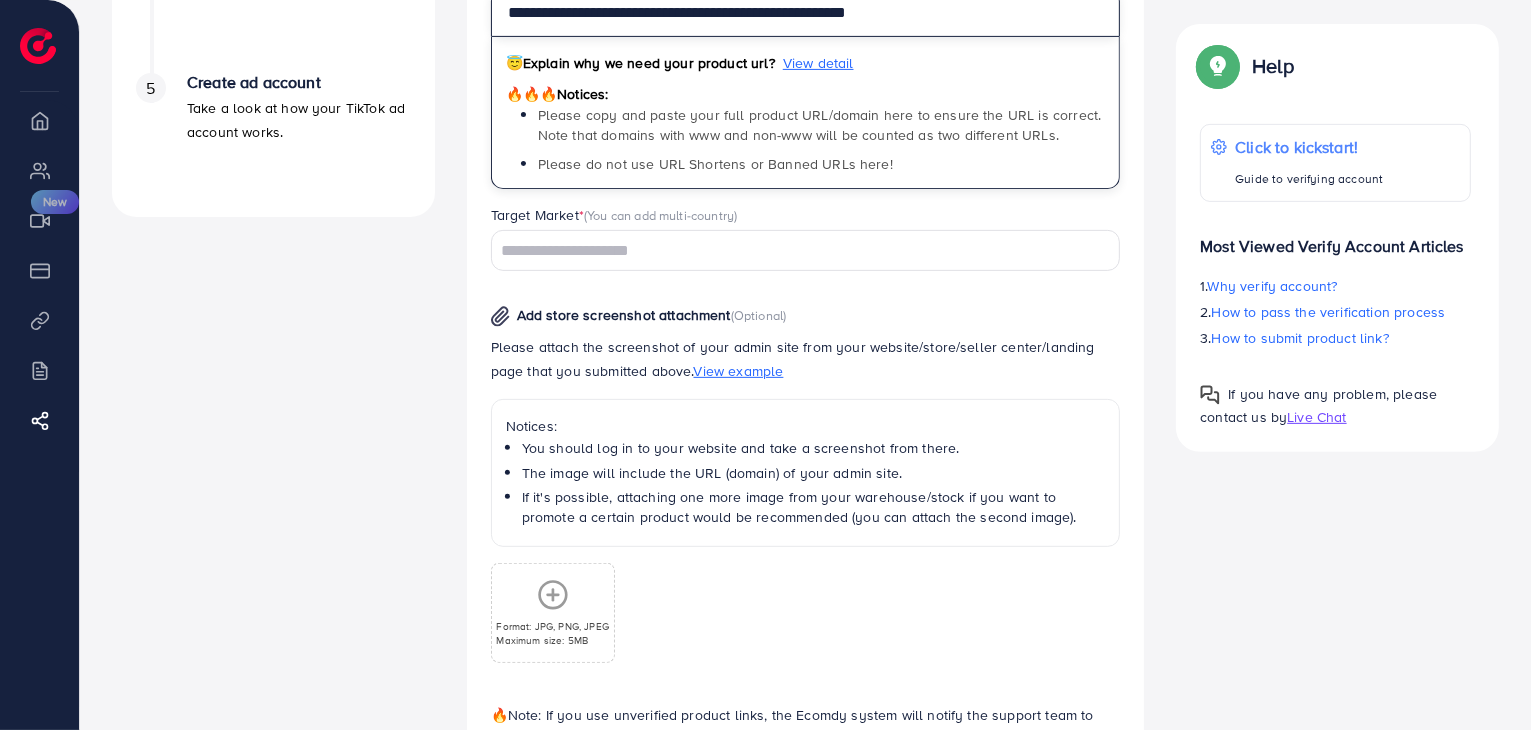 scroll, scrollTop: 733, scrollLeft: 0, axis: vertical 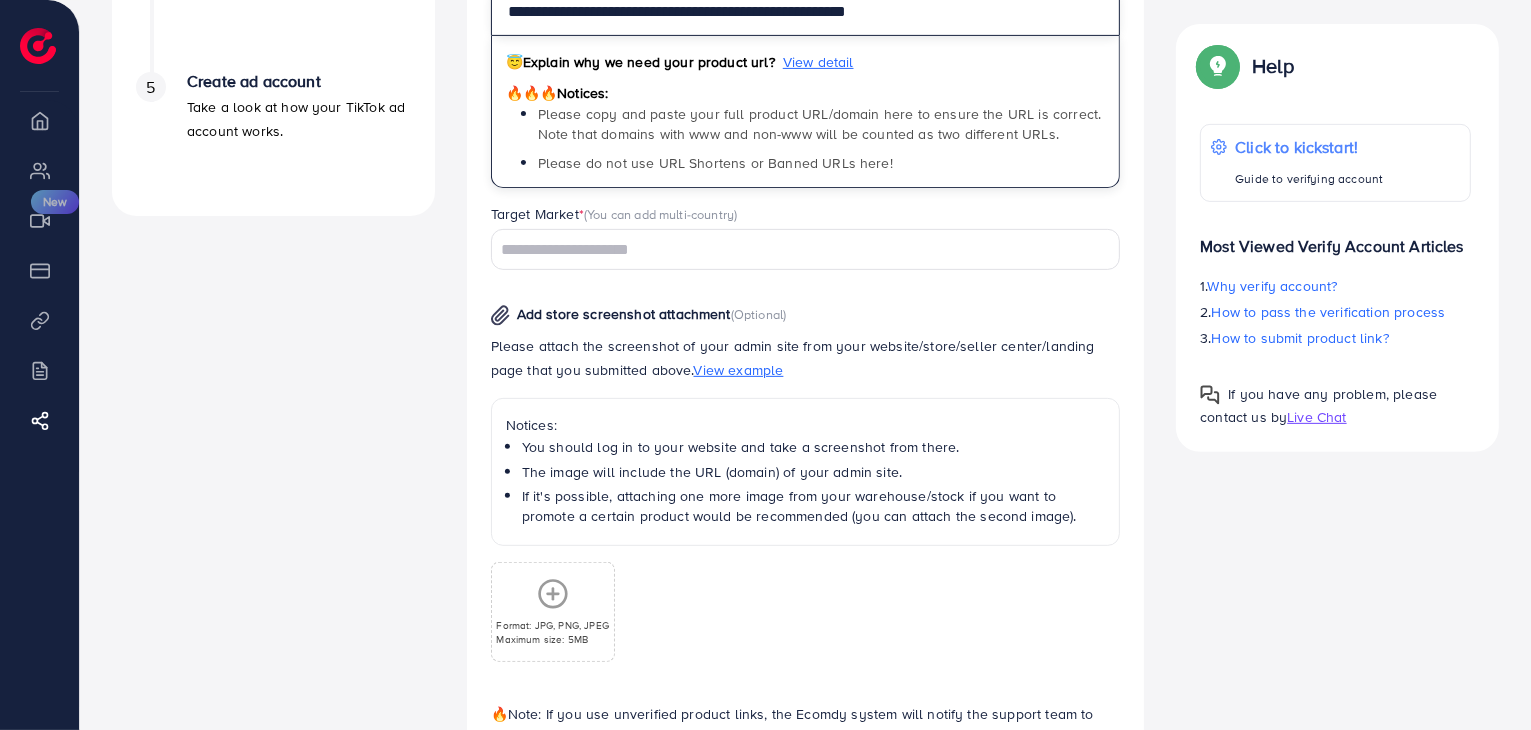 type on "**********" 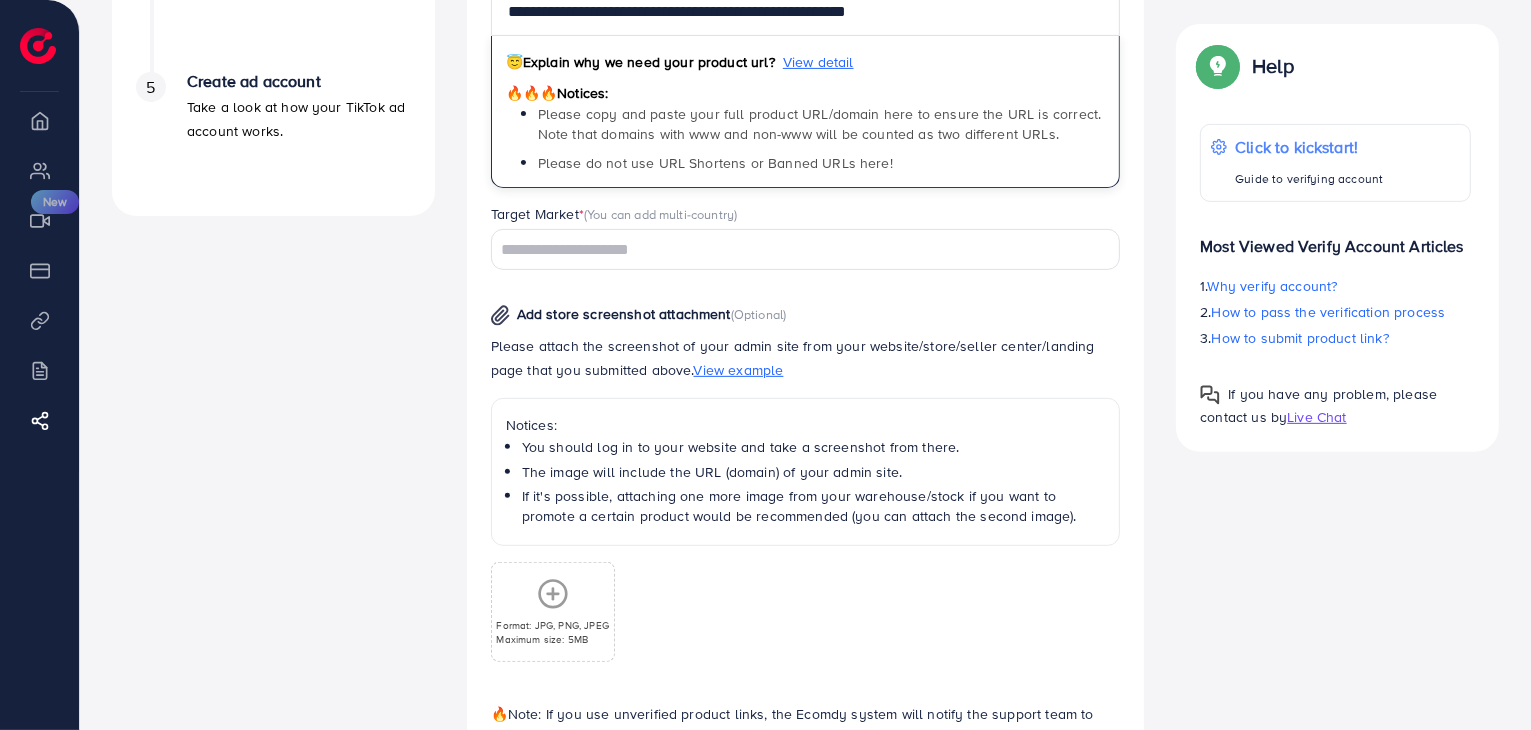 click at bounding box center (794, 250) 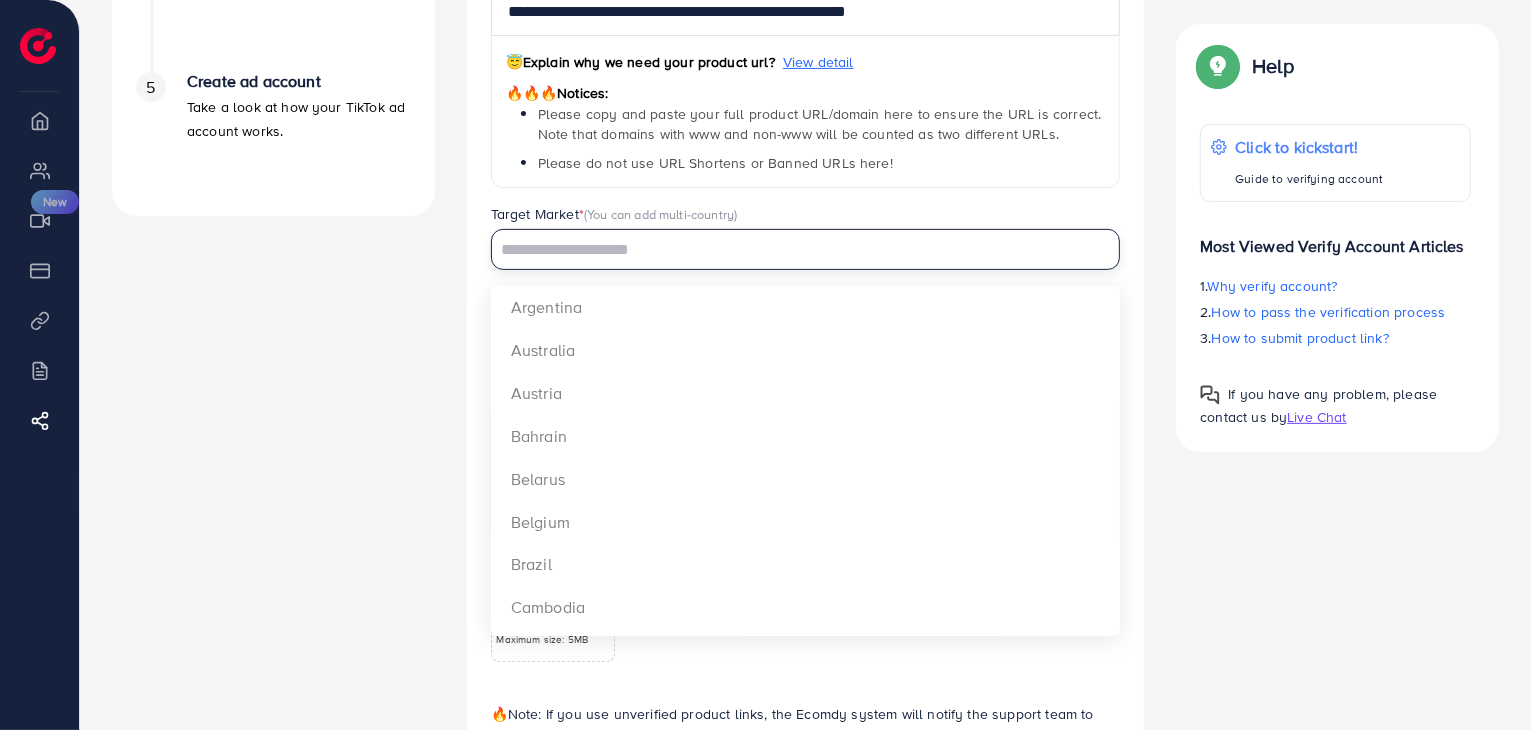 type on "********" 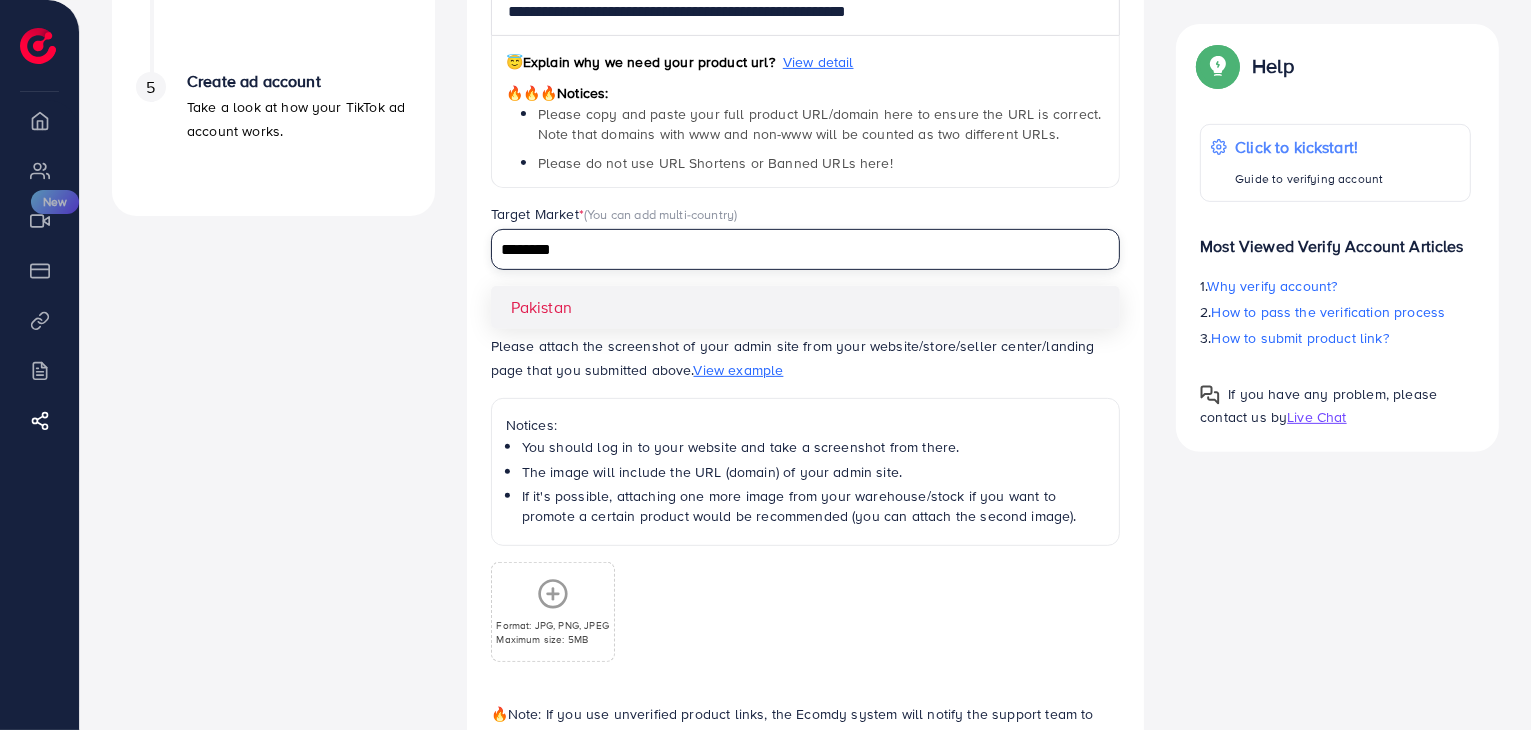 click on "**********" at bounding box center [806, 351] 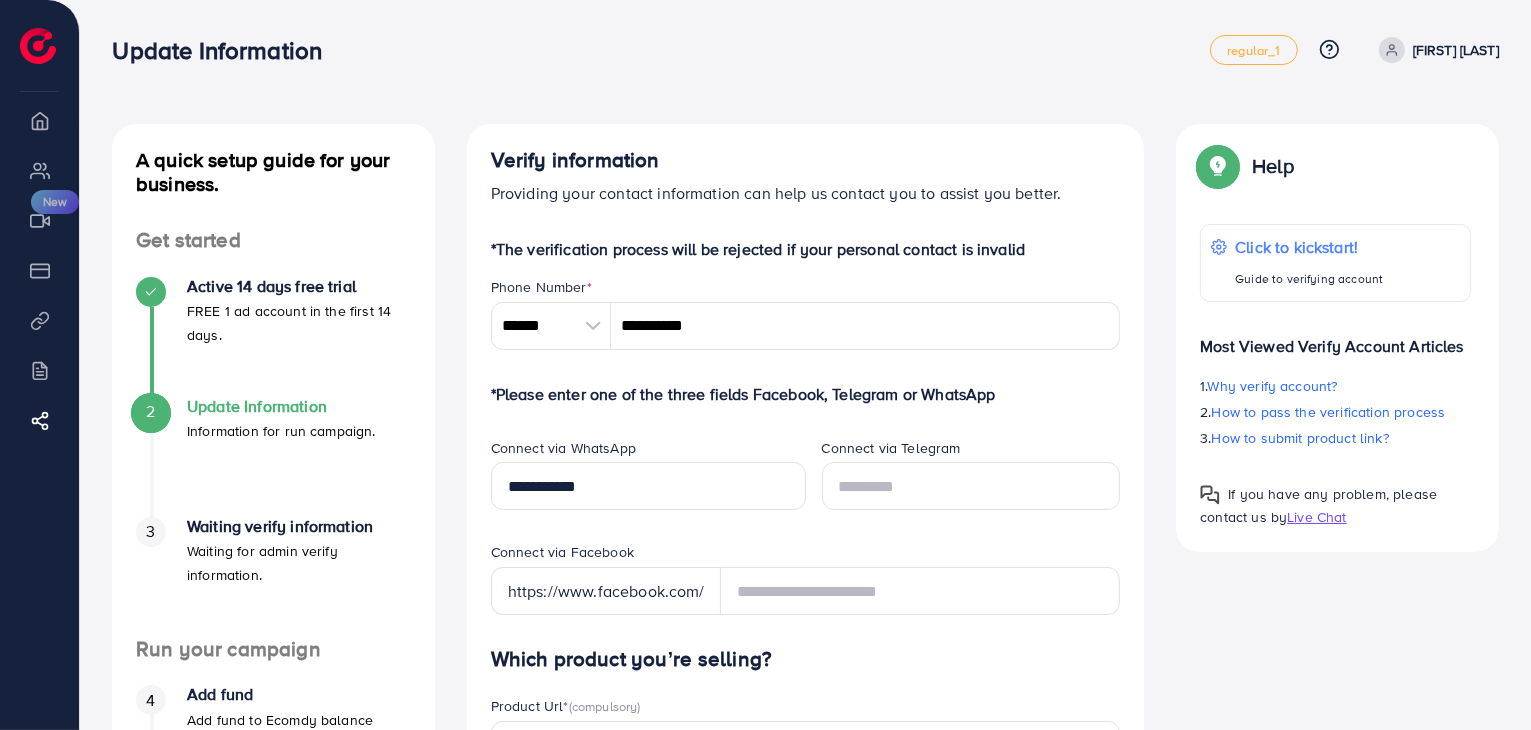 scroll, scrollTop: 883, scrollLeft: 0, axis: vertical 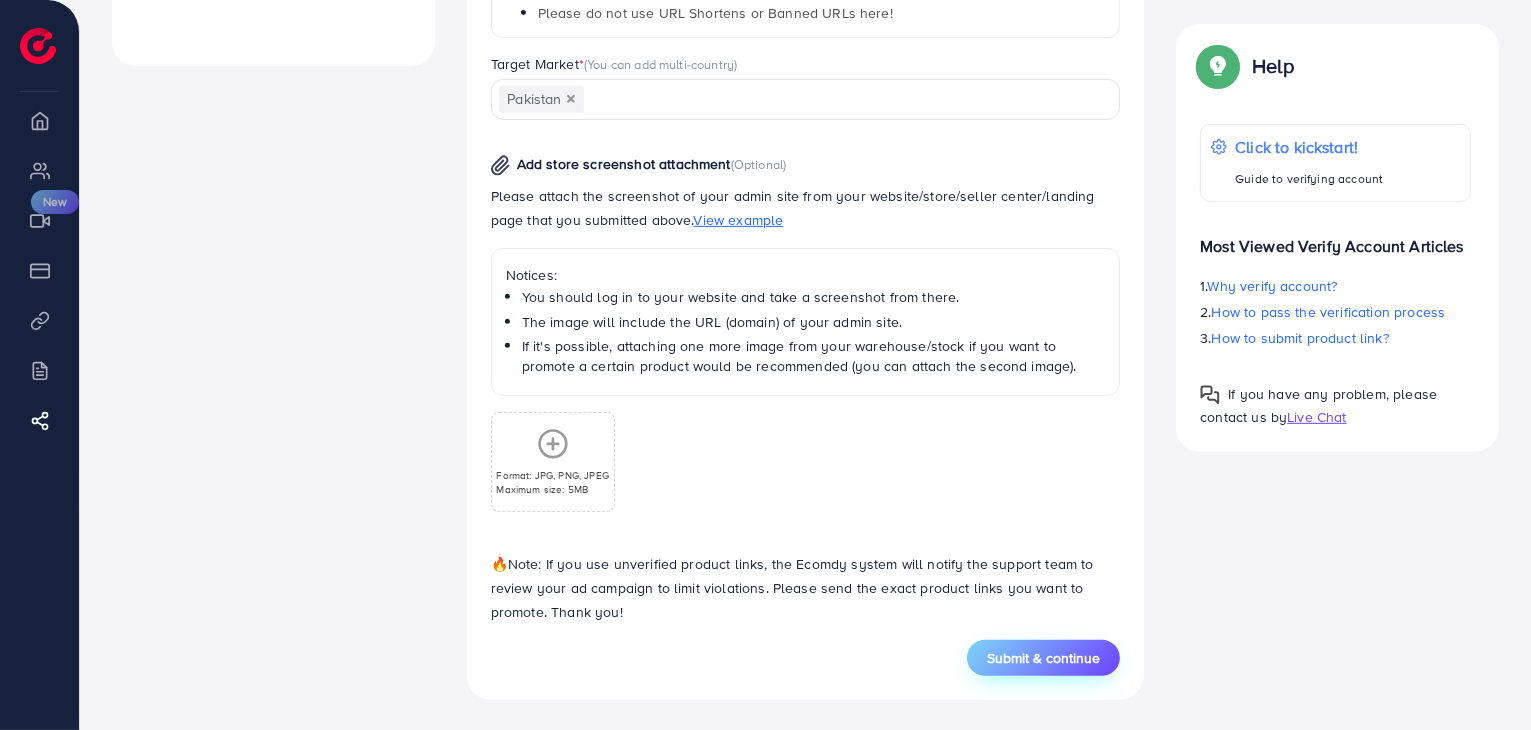 click on "Submit & continue" at bounding box center (1043, 658) 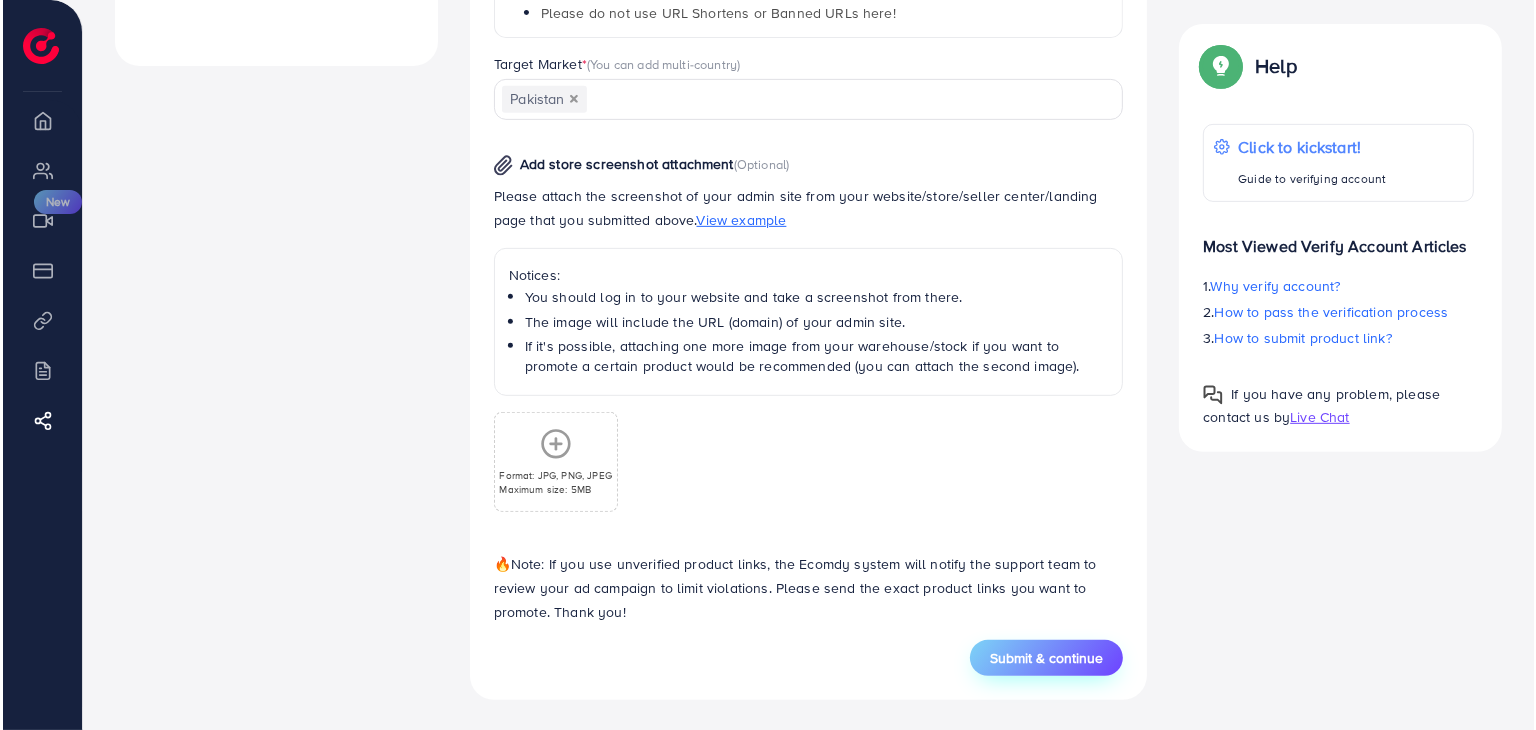 scroll, scrollTop: 0, scrollLeft: 0, axis: both 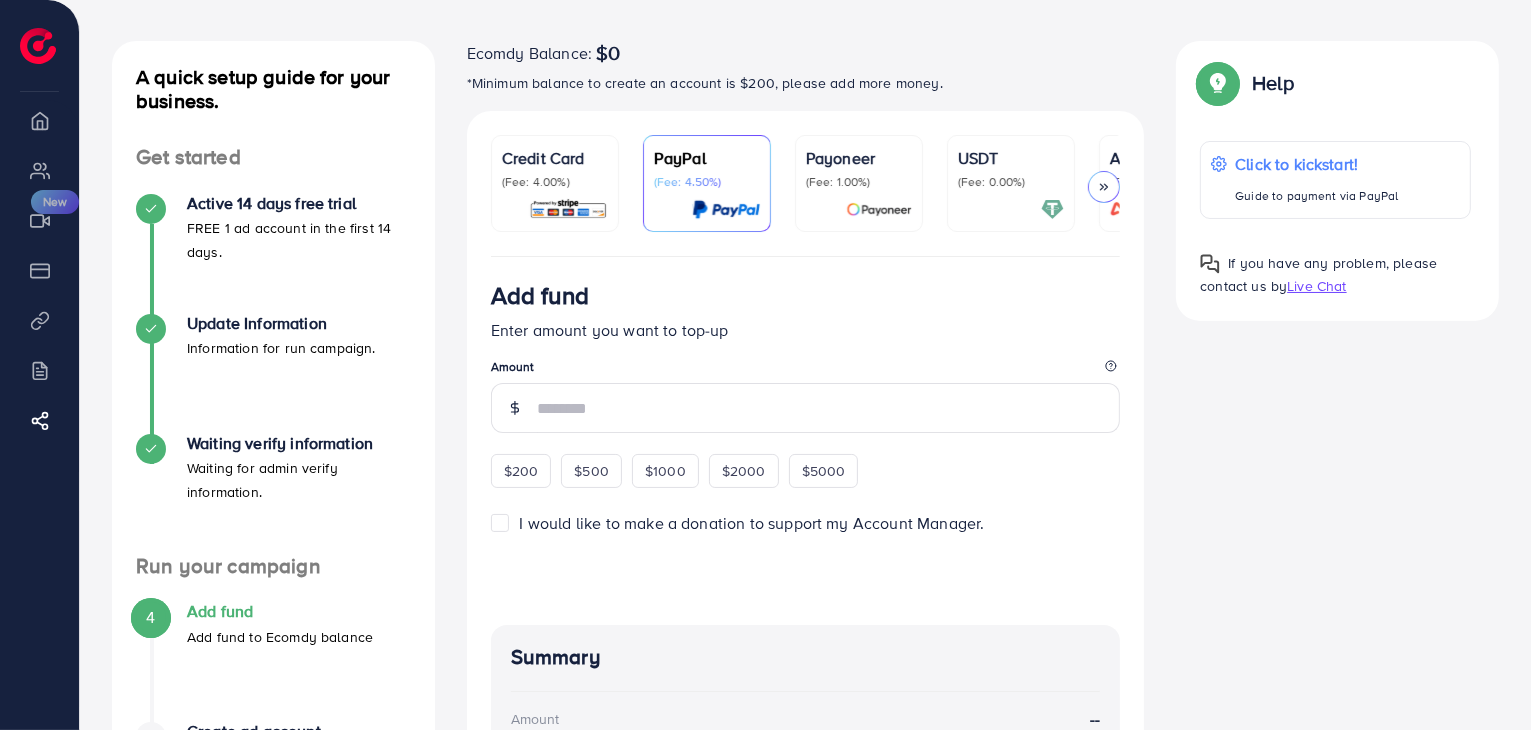 click on "USDT   (Fee: 0.00%)" at bounding box center [1011, 183] 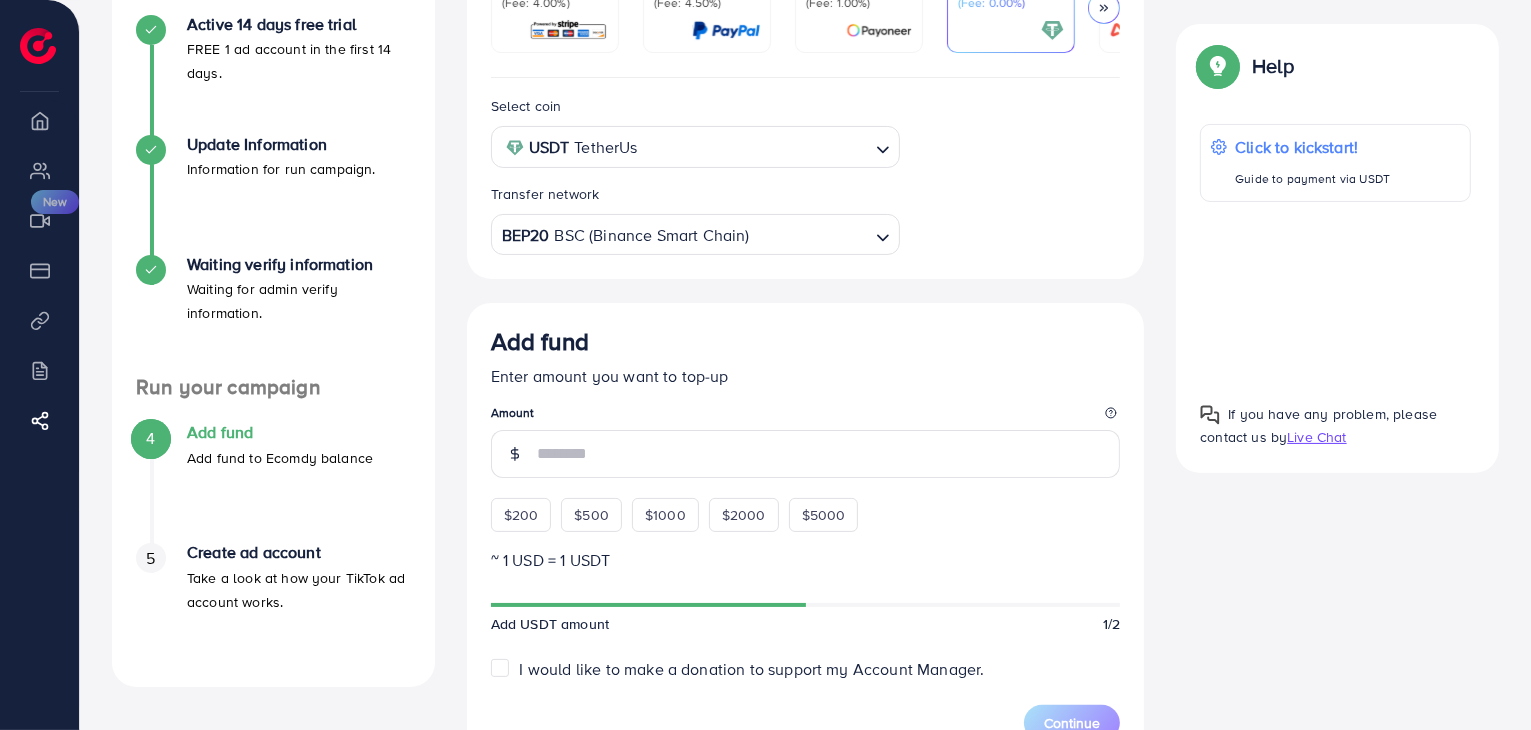 scroll, scrollTop: 266, scrollLeft: 0, axis: vertical 